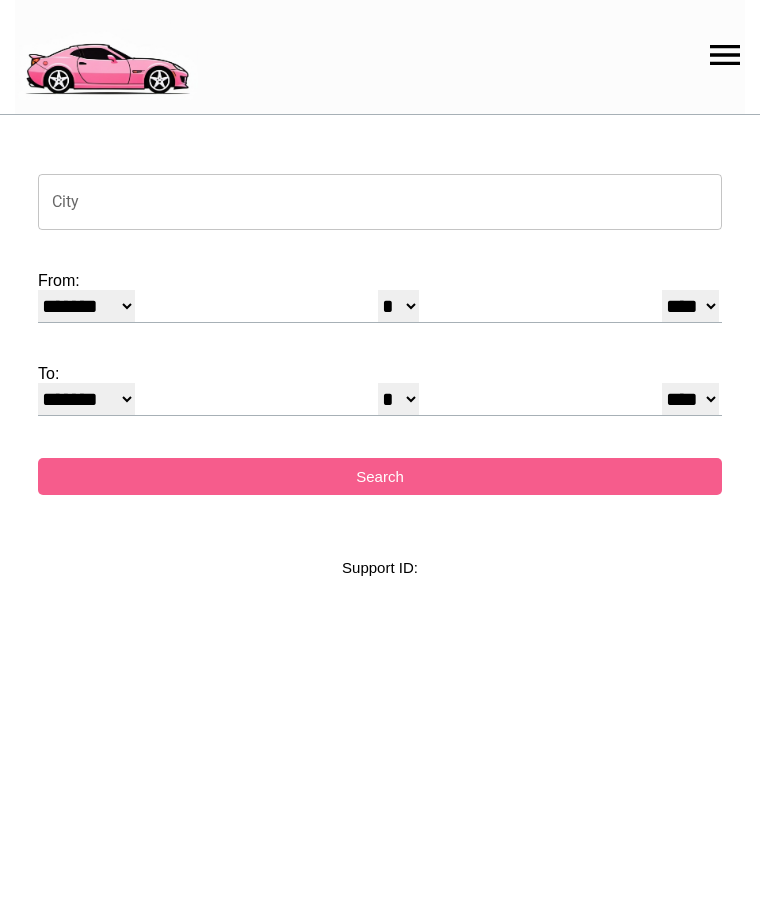 select on "*" 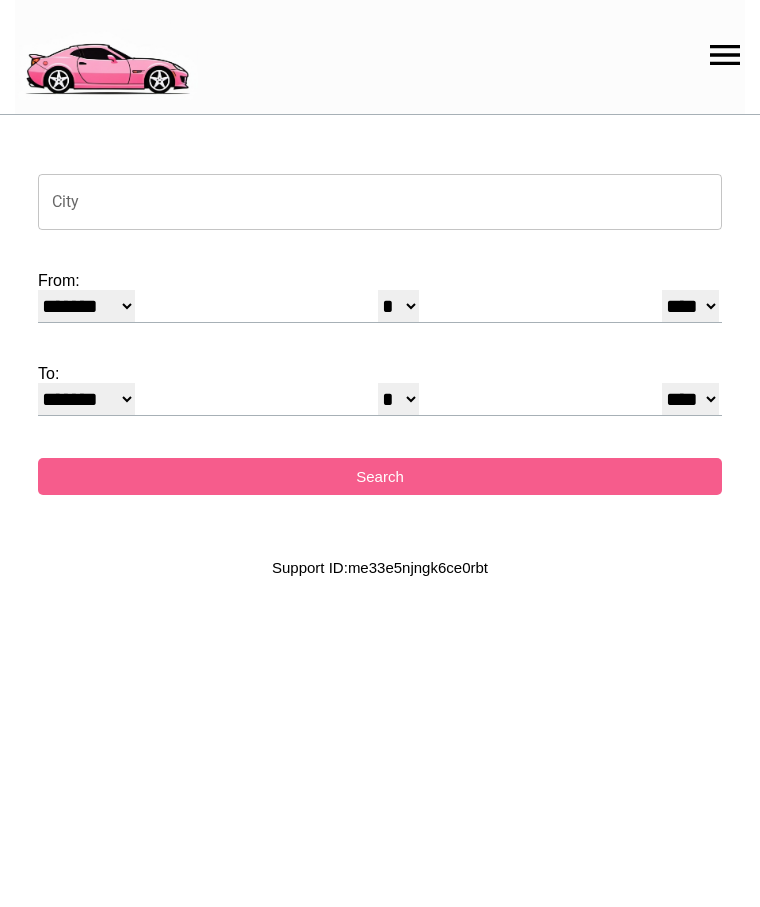 scroll, scrollTop: 0, scrollLeft: 0, axis: both 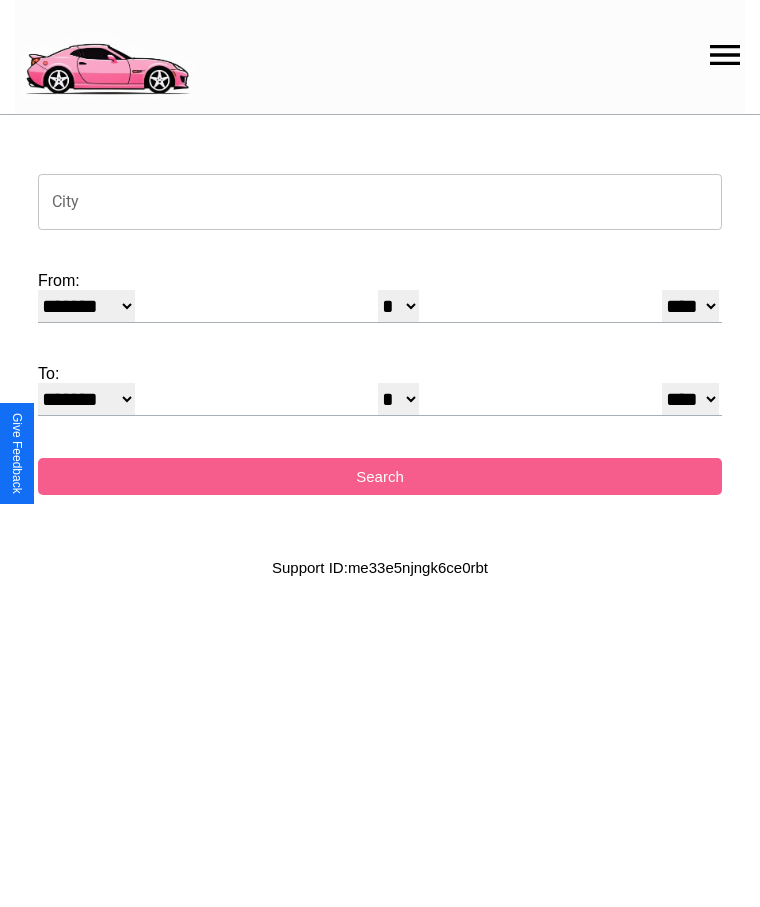 click on "City" at bounding box center [380, 202] 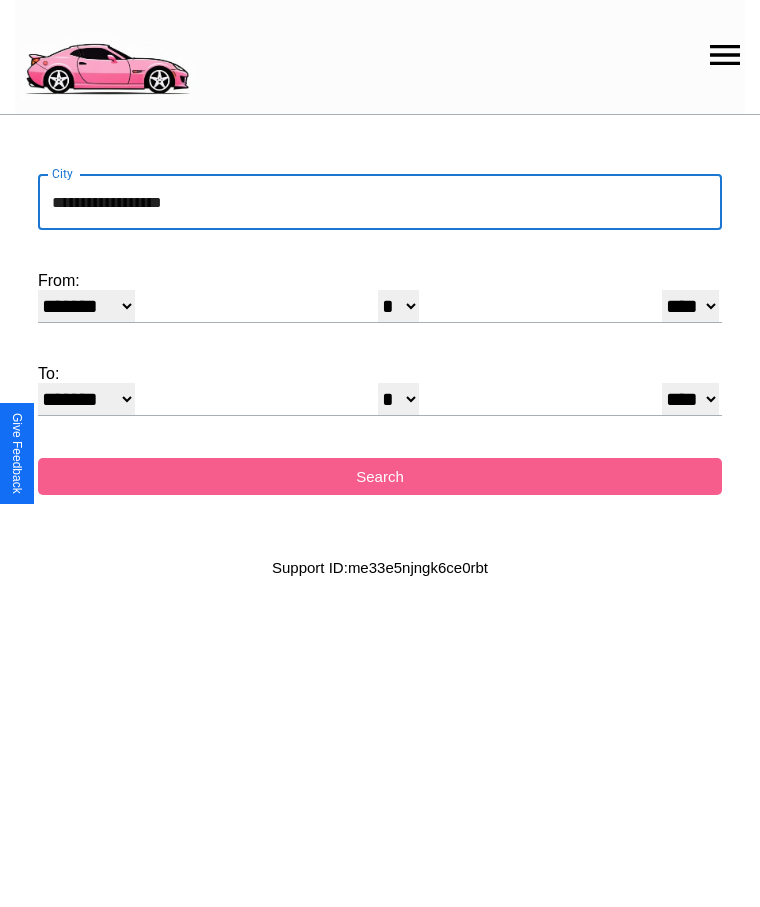type on "**********" 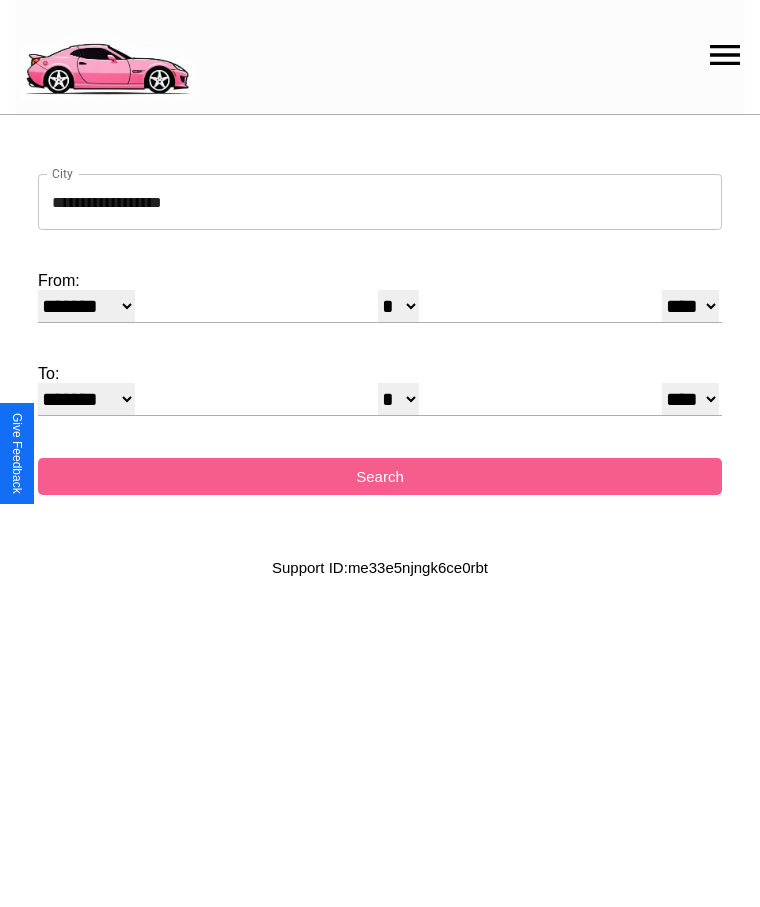 click on "******* ******** ***** ***** *** **** **** ****** ********* ******* ******** ********" at bounding box center [86, 306] 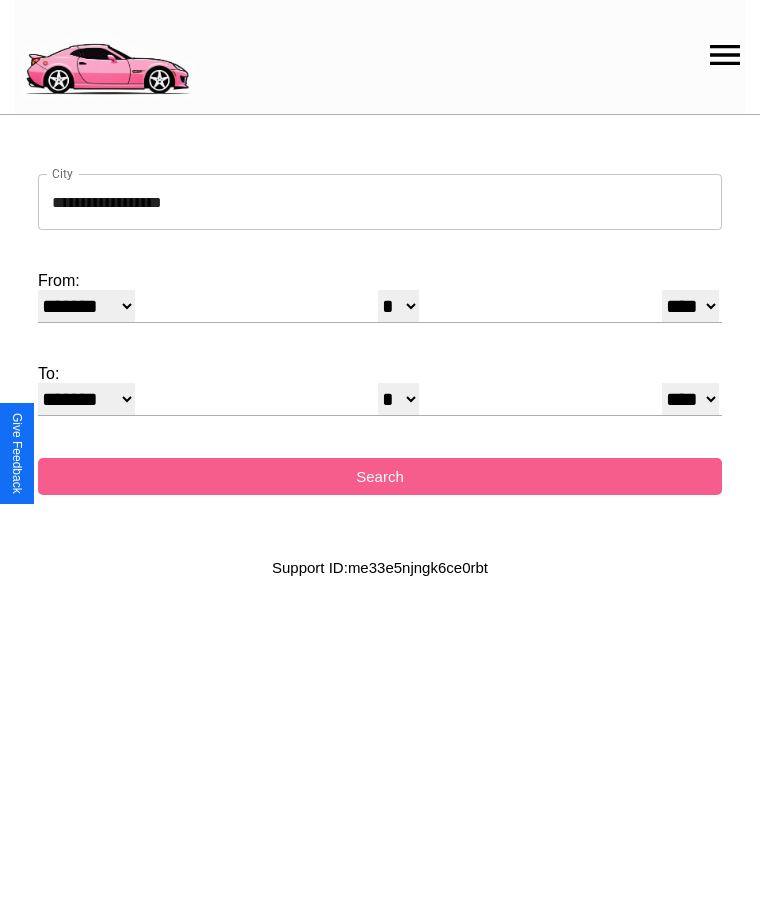 select on "**" 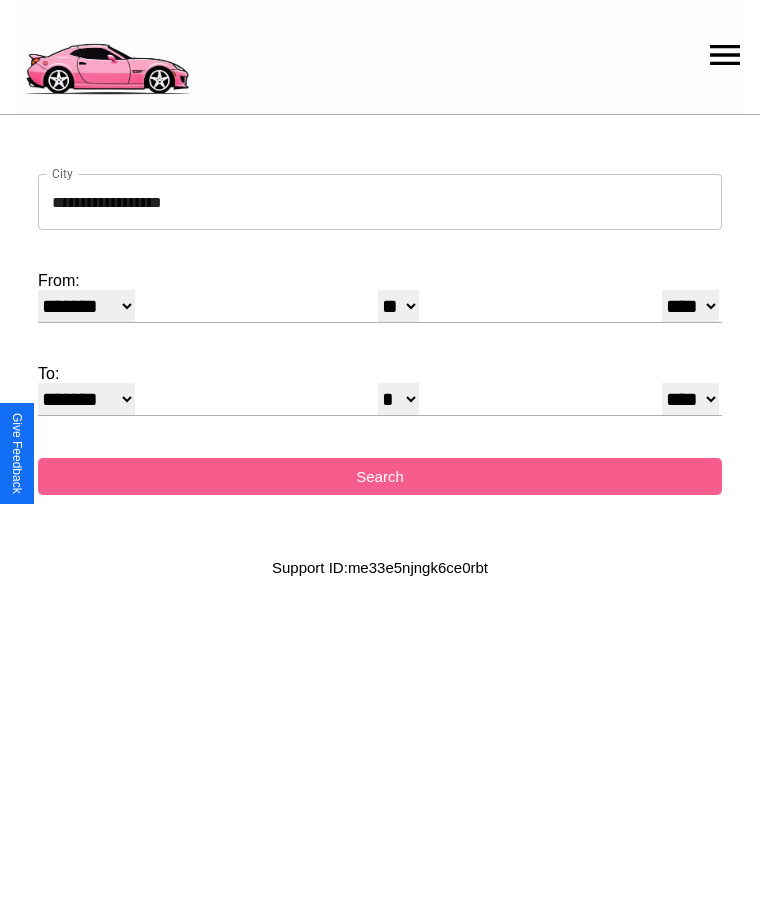 select on "**" 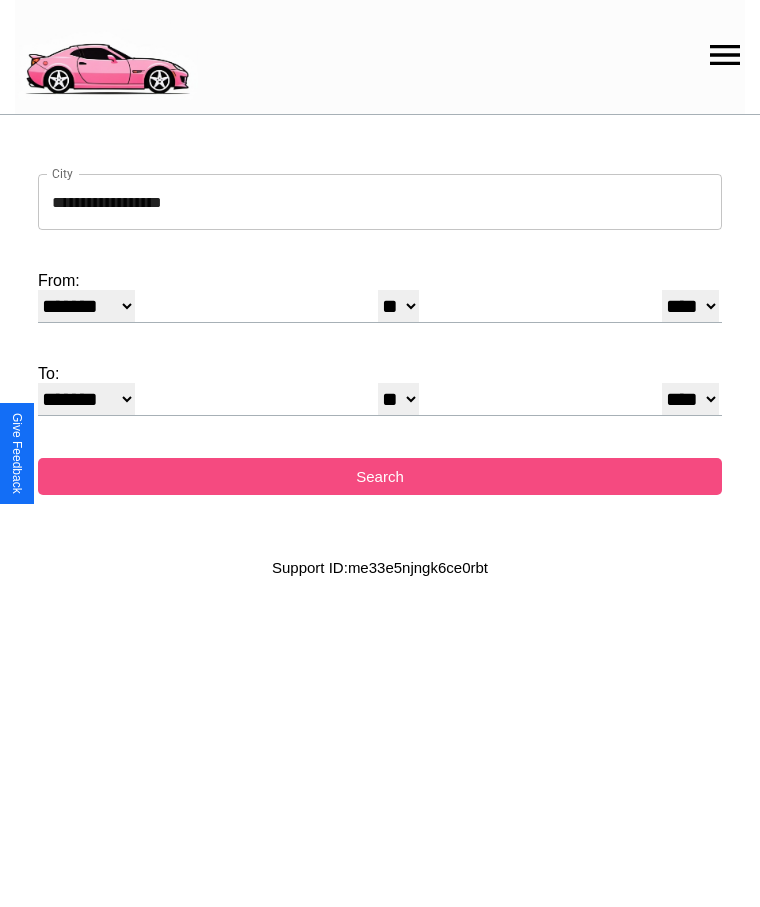 click on "Search" at bounding box center [380, 476] 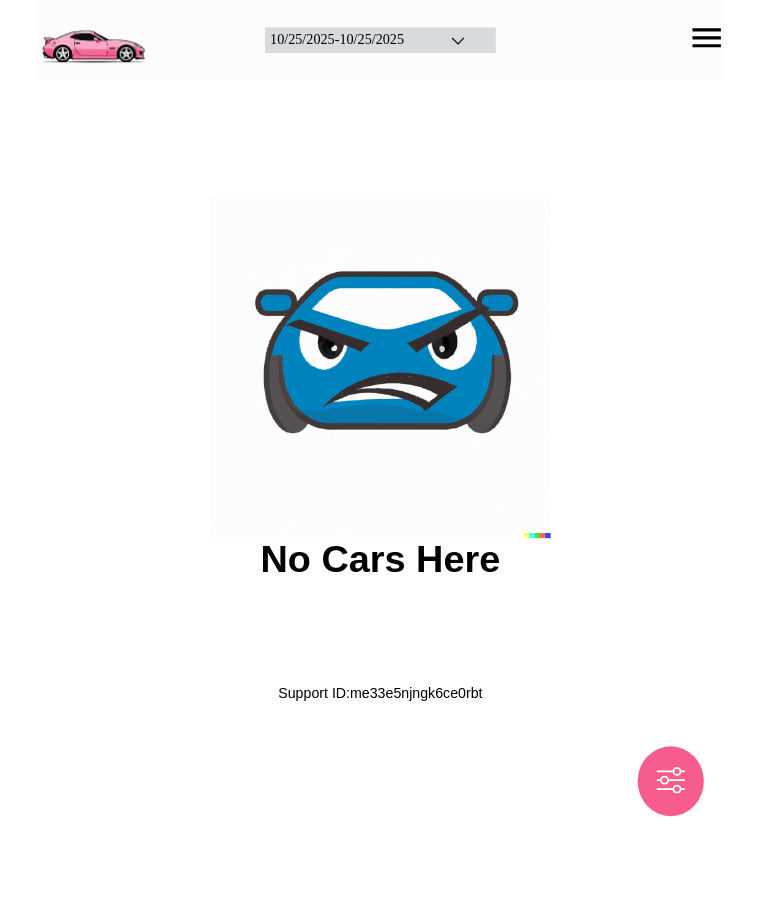 scroll, scrollTop: 0, scrollLeft: 0, axis: both 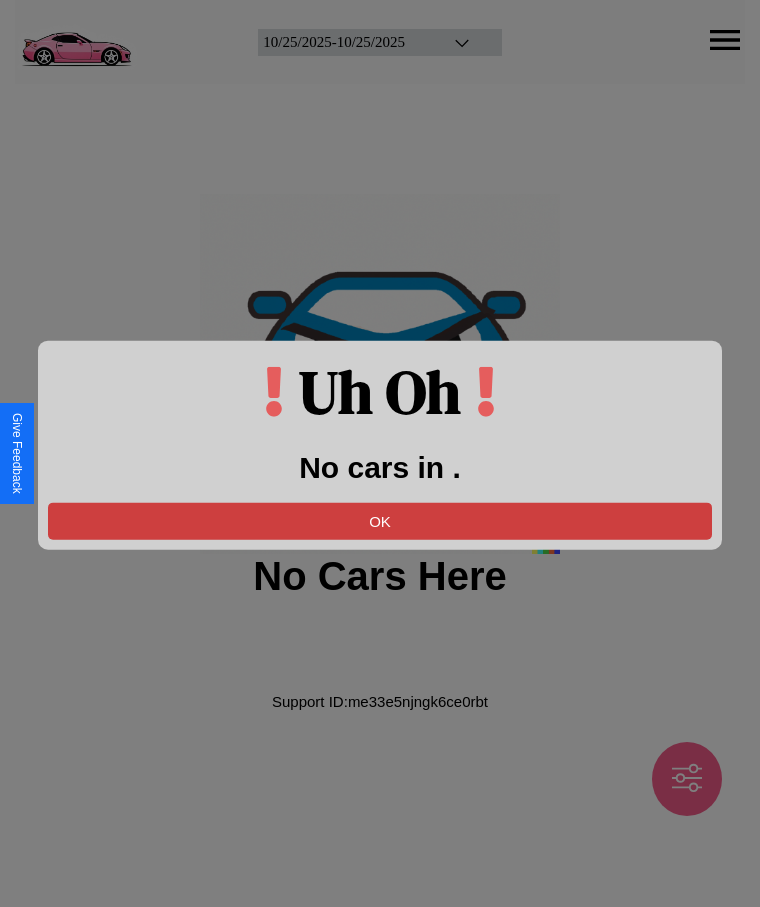 click on "OK" at bounding box center (380, 520) 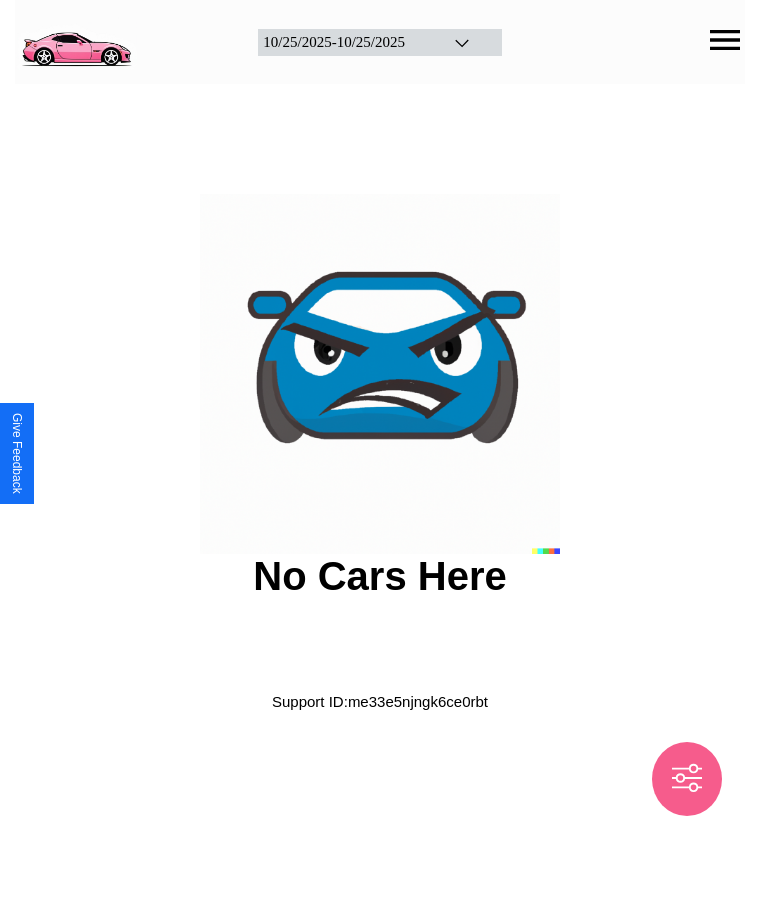 click at bounding box center [76, 40] 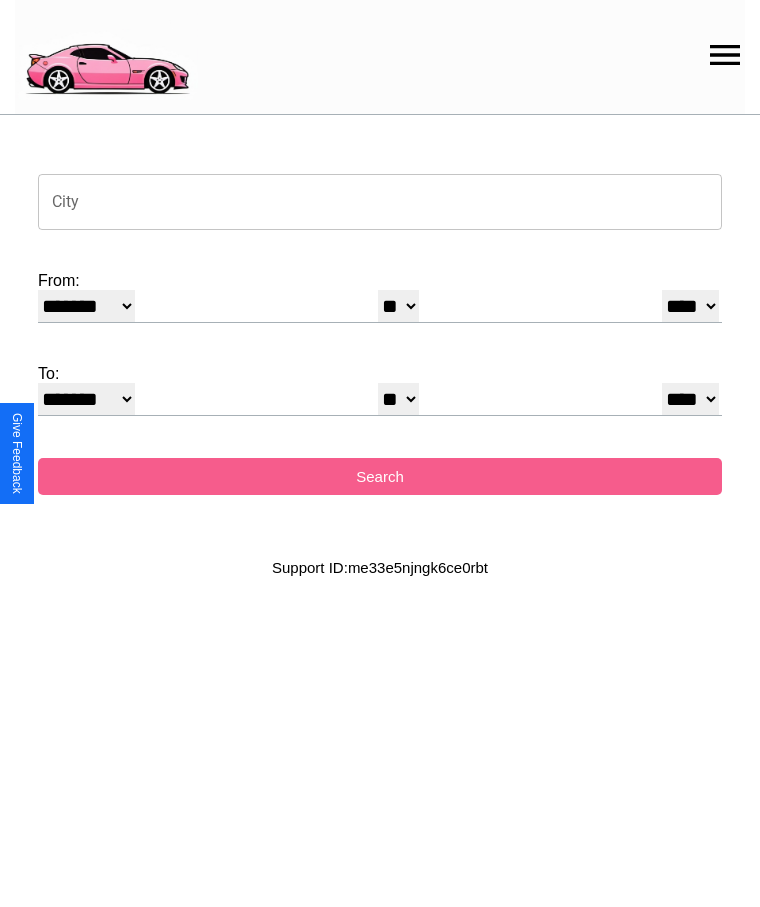 click 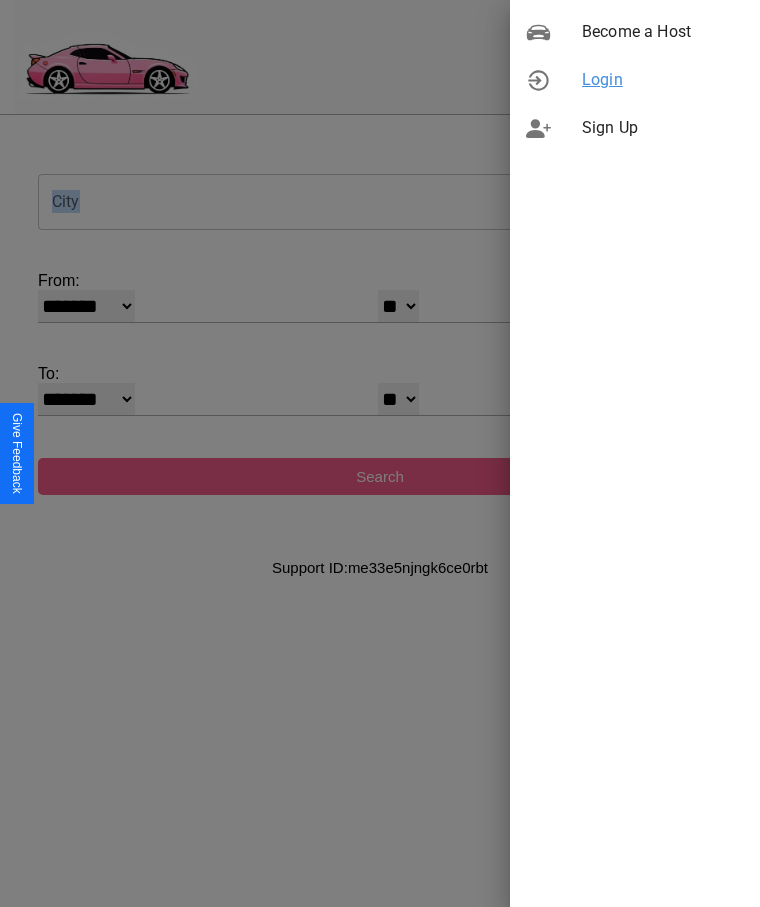 click on "Login" at bounding box center (663, 80) 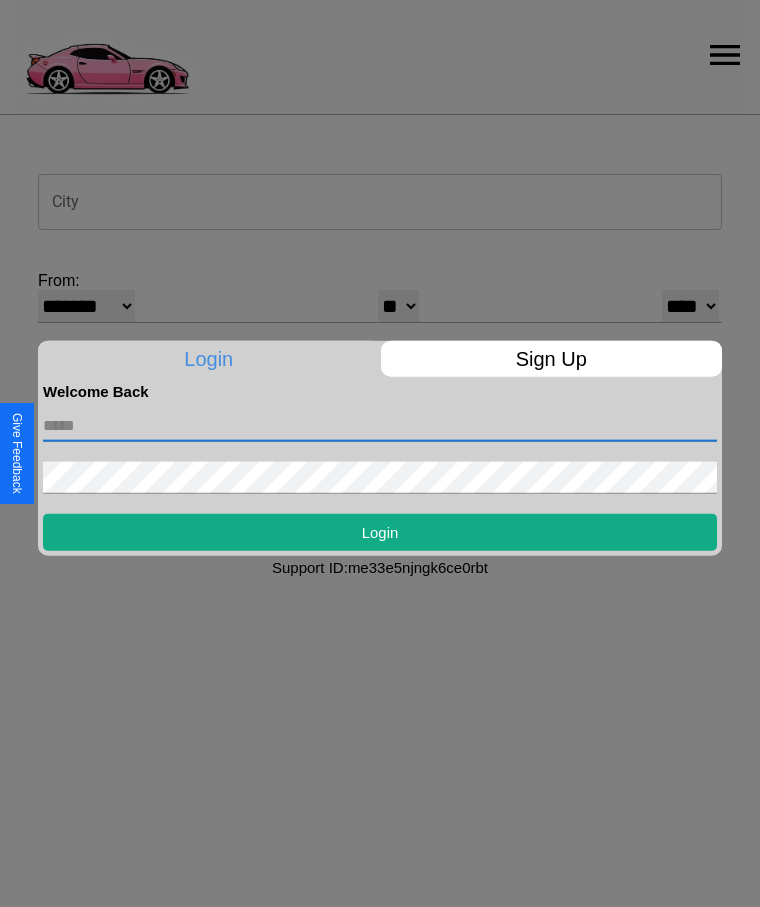 click at bounding box center [380, 425] 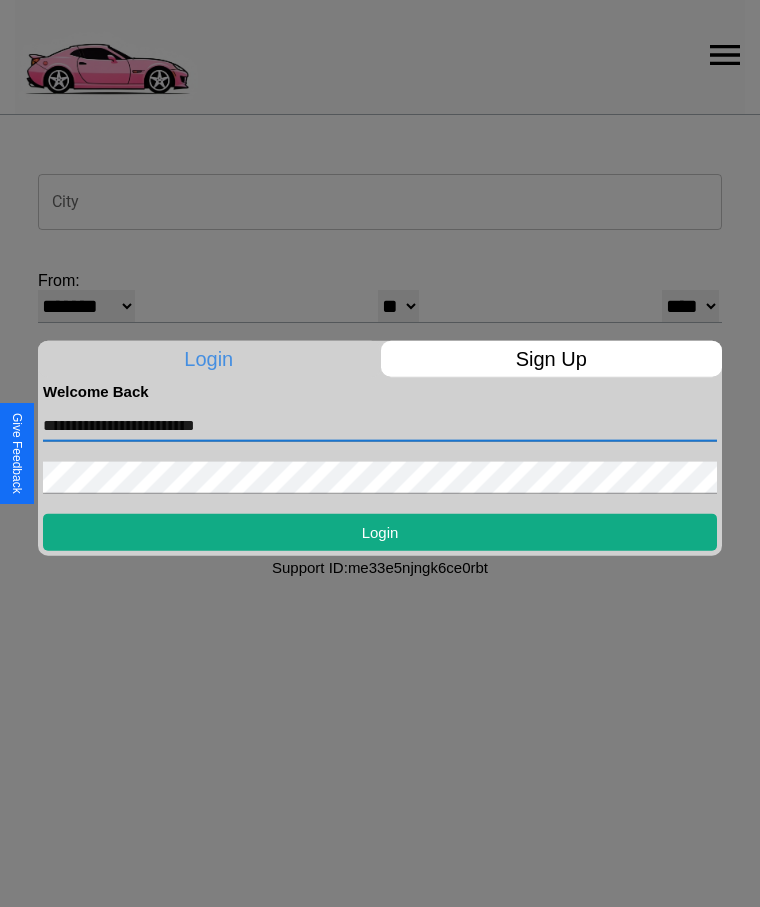 type on "**********" 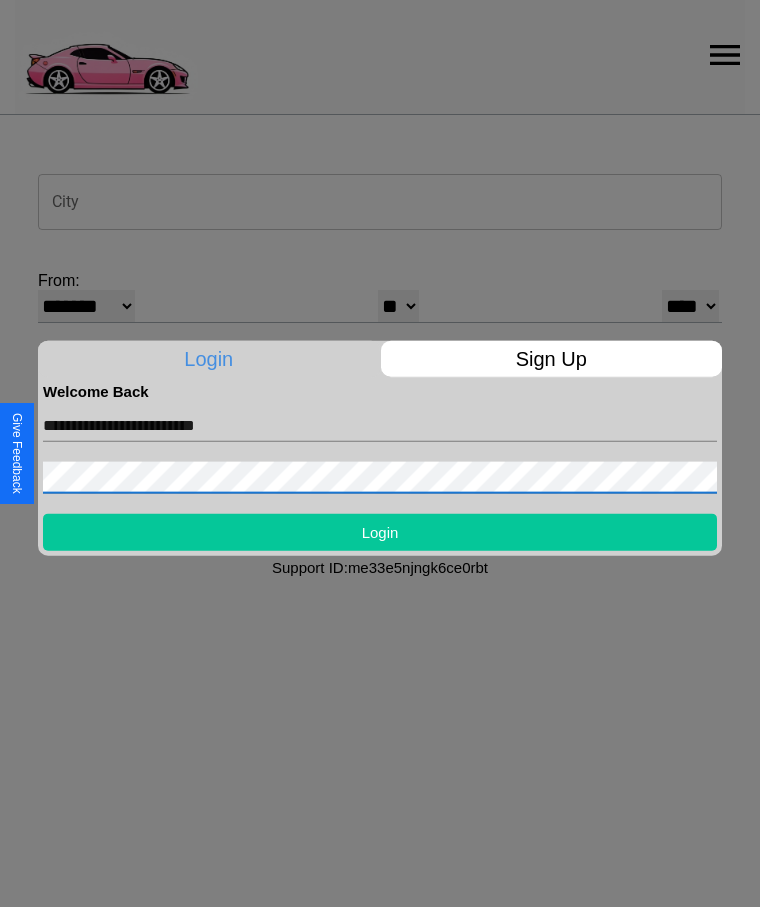 click on "Login" at bounding box center (380, 531) 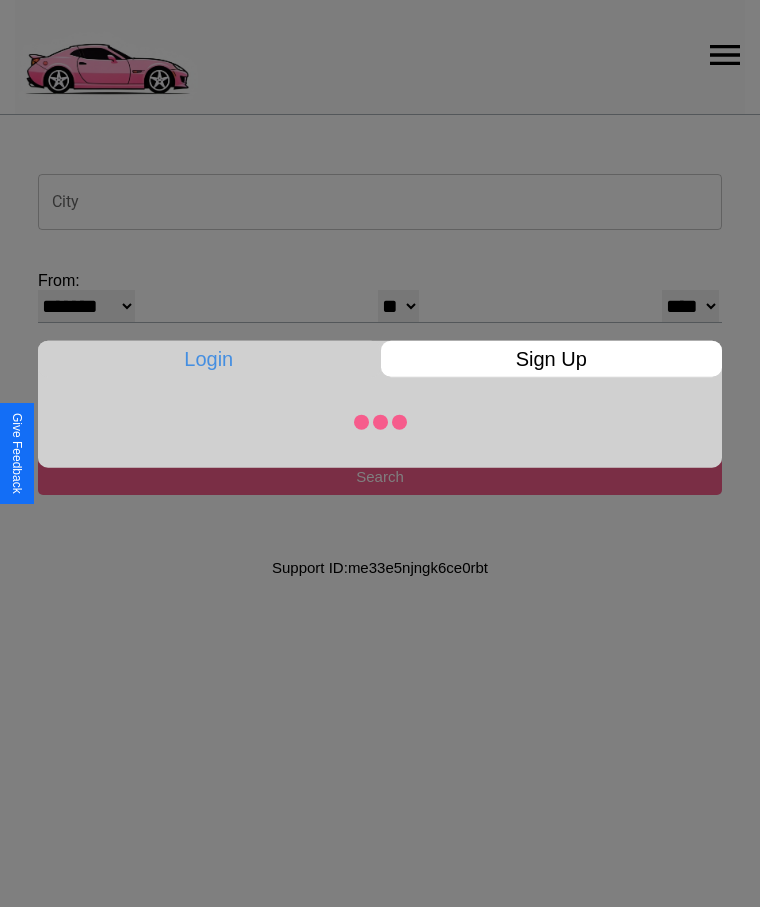 select on "**" 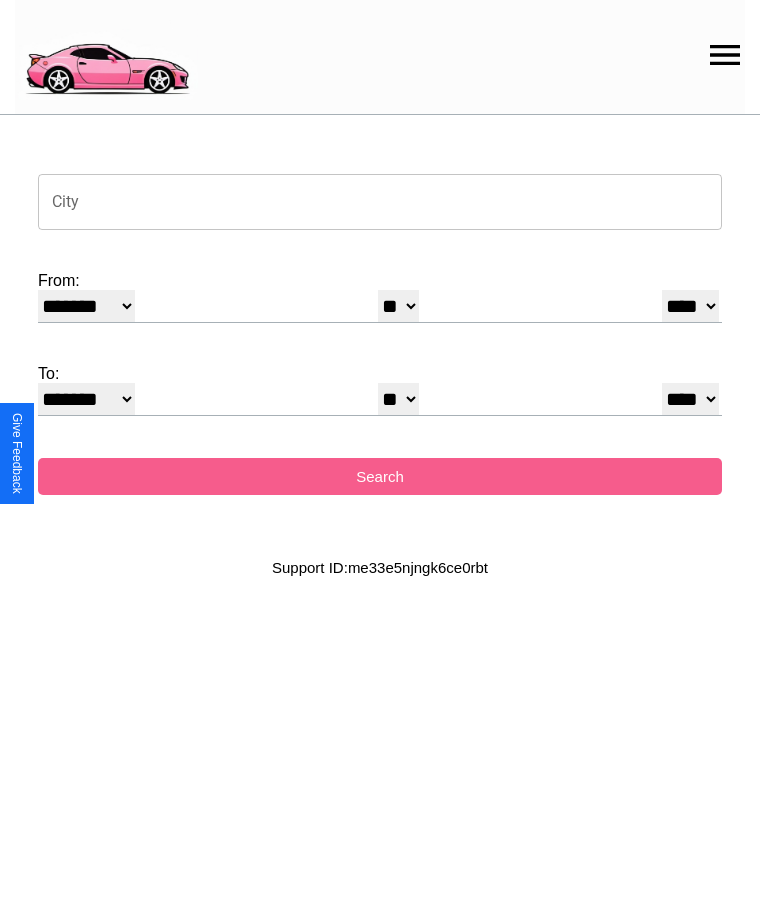 click on "City" at bounding box center (380, 202) 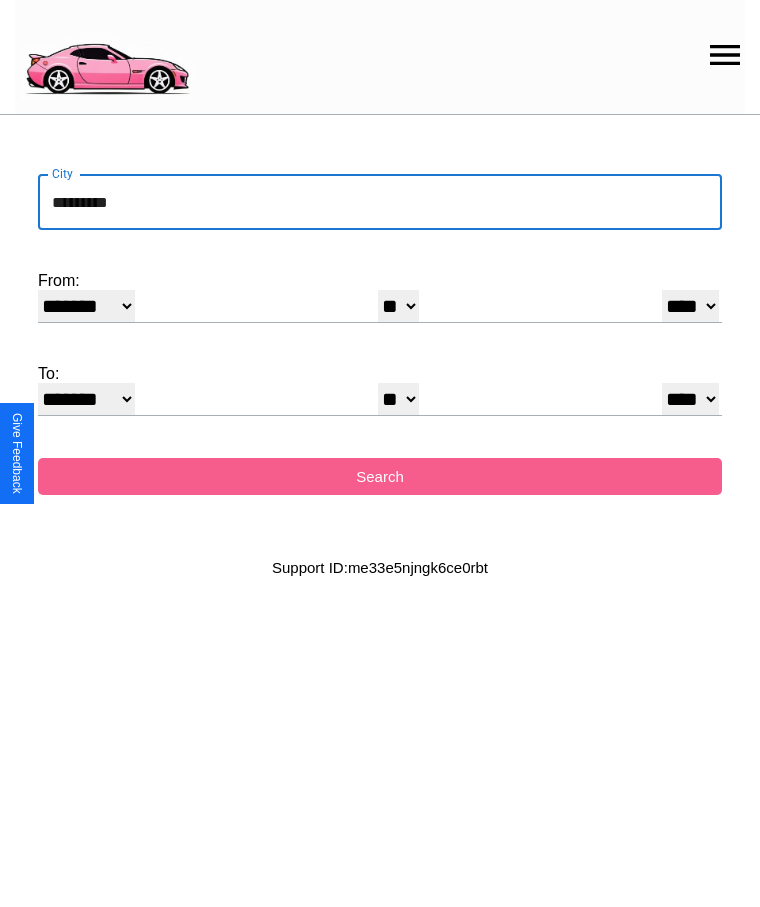 type on "*********" 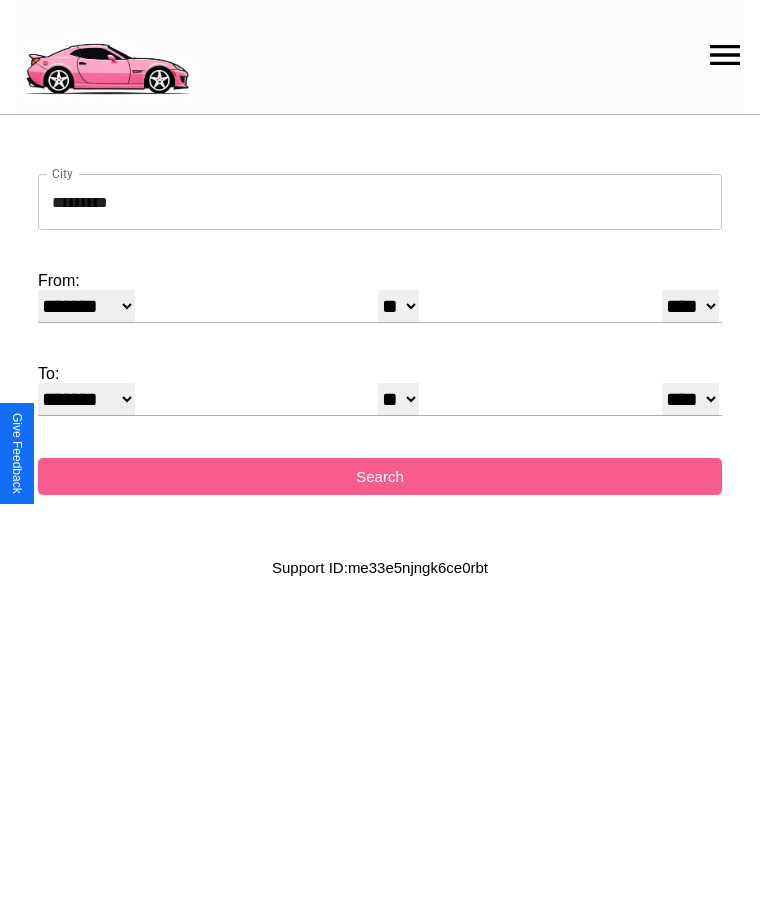 click on "******* ******** ***** ***** *** **** **** ****** ********* ******* ******** ********" at bounding box center [86, 306] 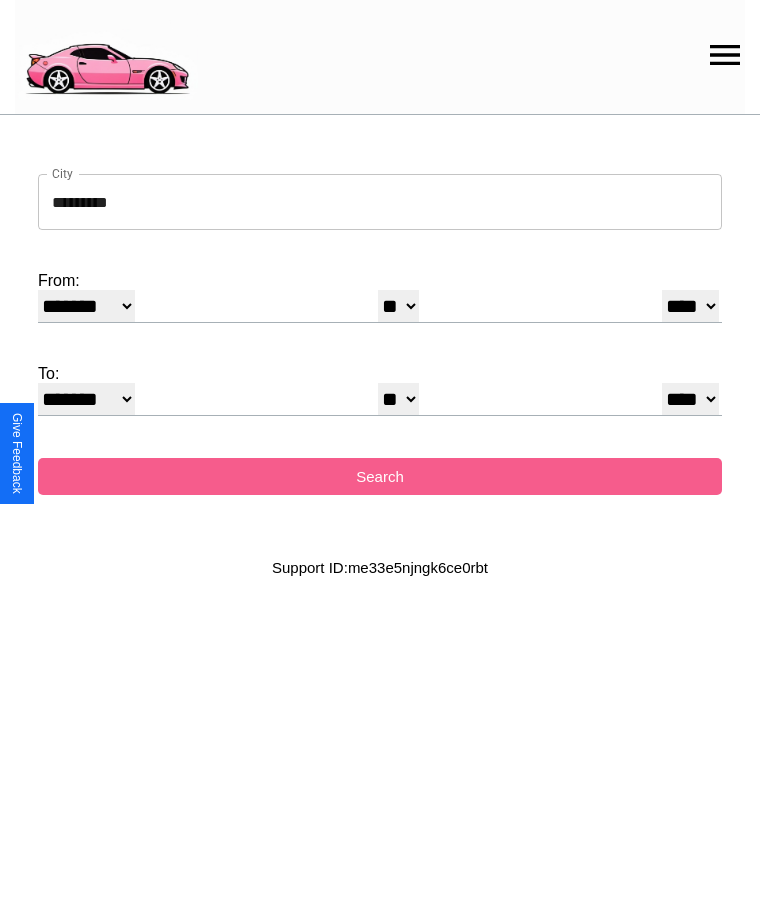 select on "*" 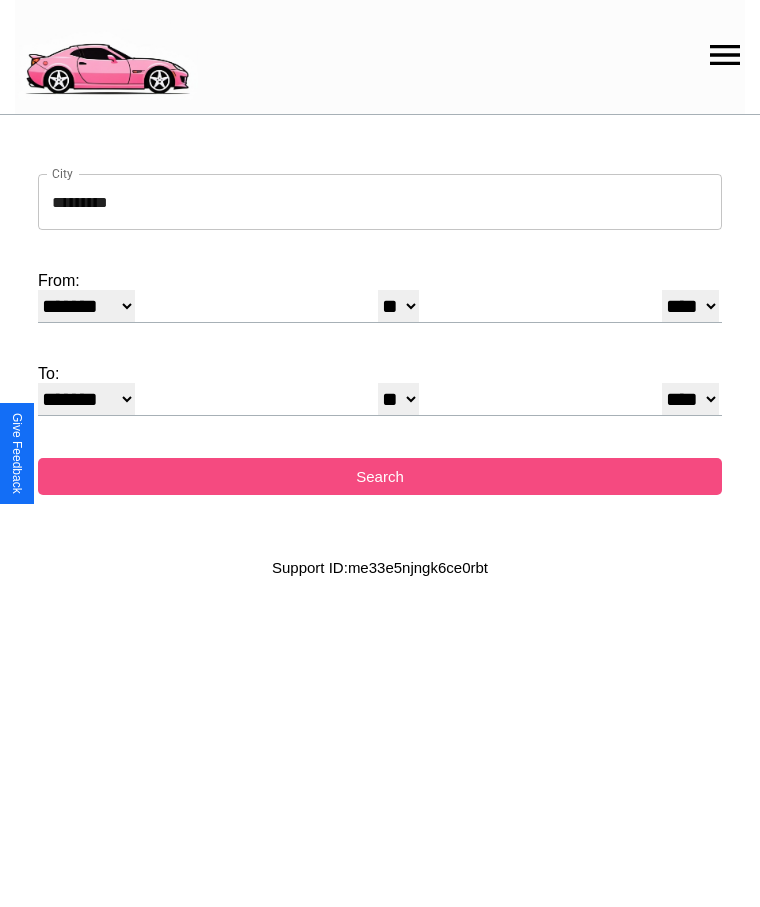 click on "Search" at bounding box center (380, 476) 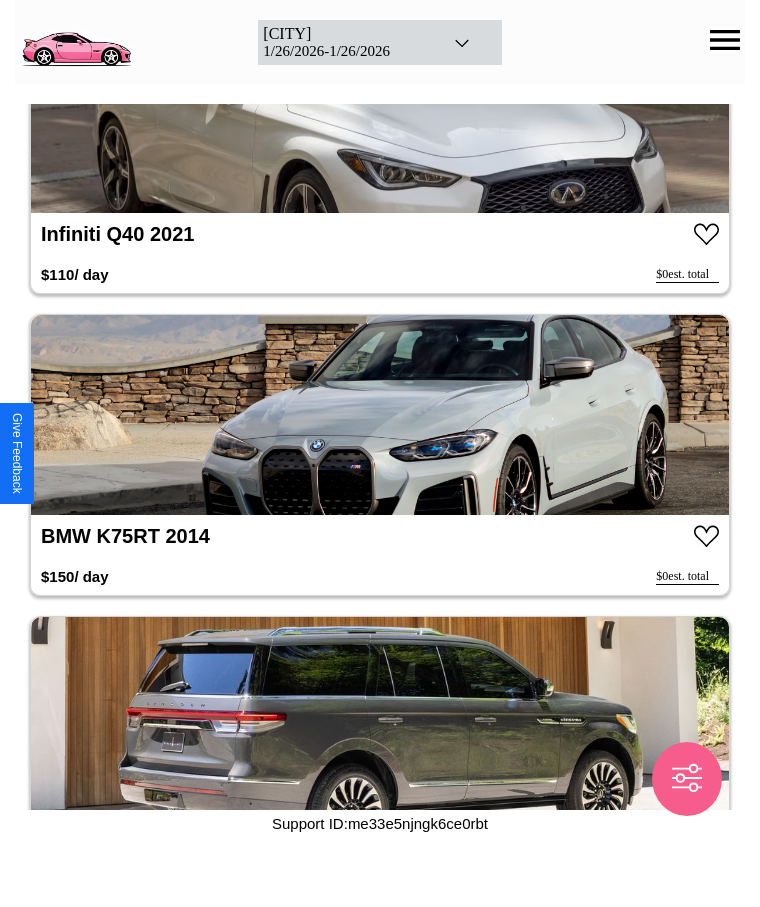 scroll, scrollTop: 8274, scrollLeft: 0, axis: vertical 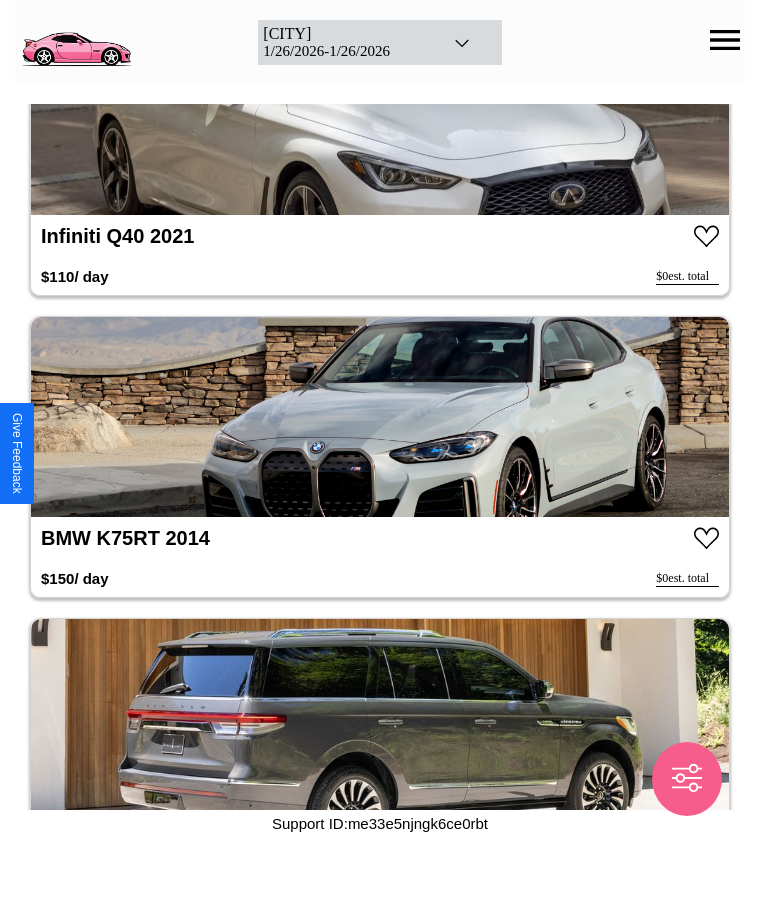 click at bounding box center [380, 417] 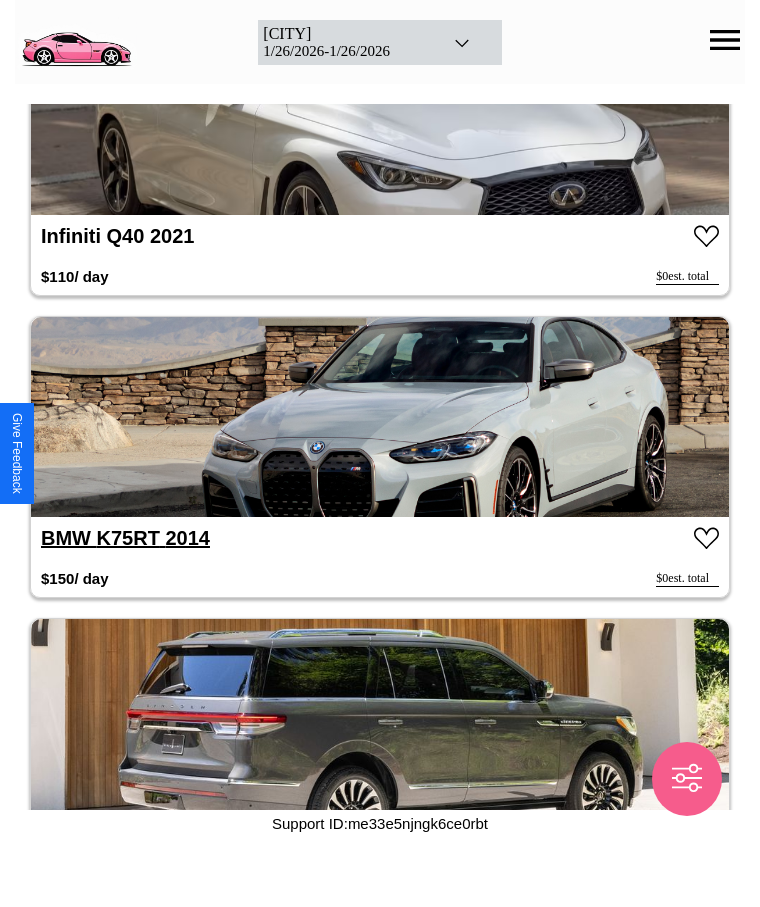 click on "BMW   K75RT   2014" at bounding box center (125, 538) 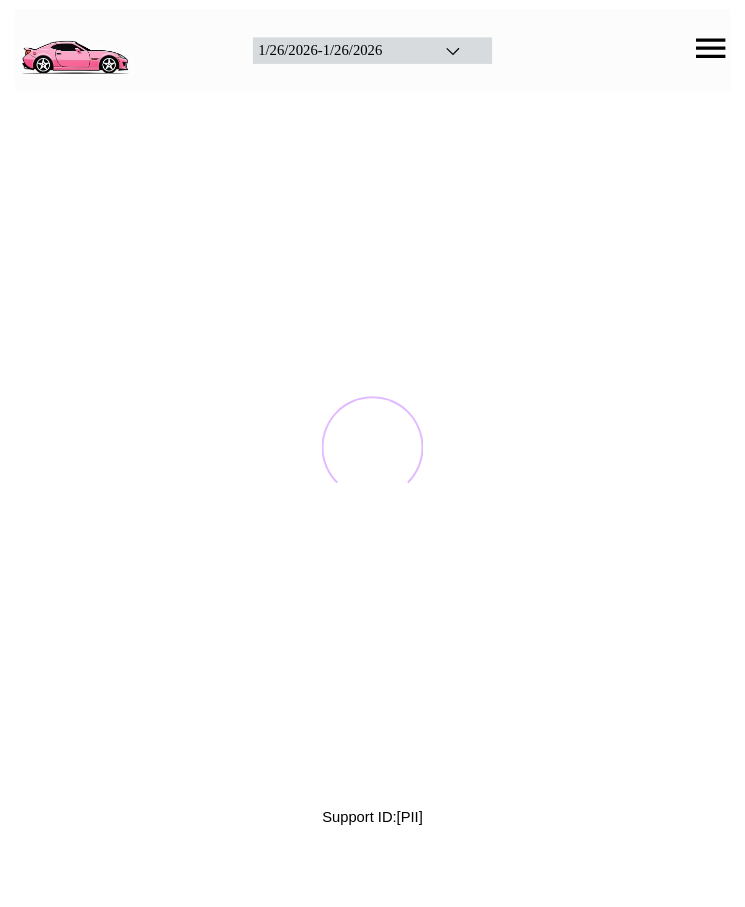 scroll, scrollTop: 0, scrollLeft: 0, axis: both 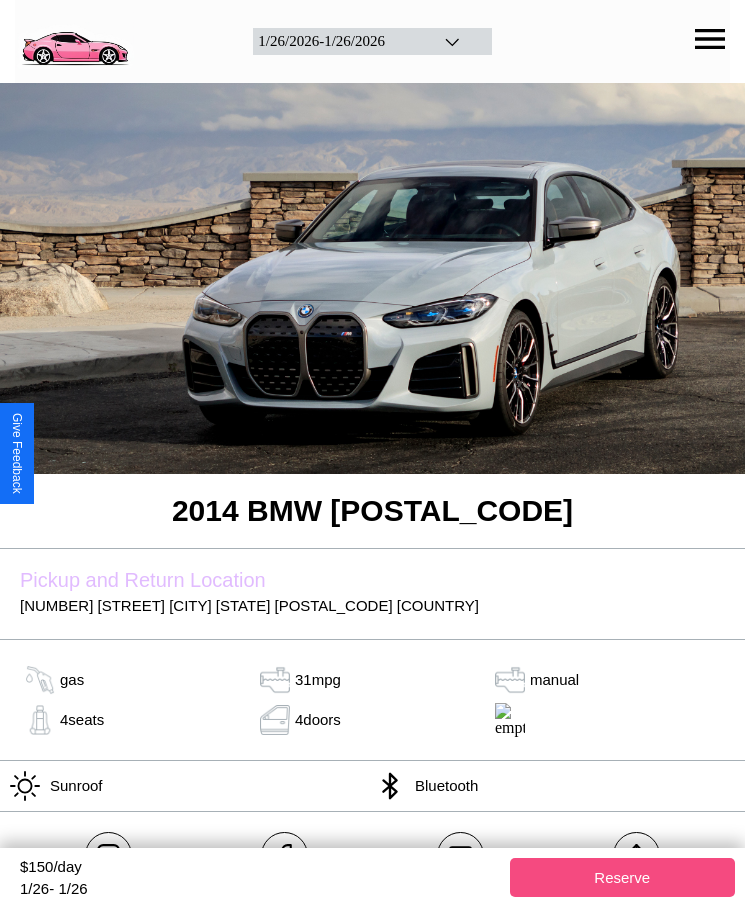 click on "Reserve" at bounding box center [623, 877] 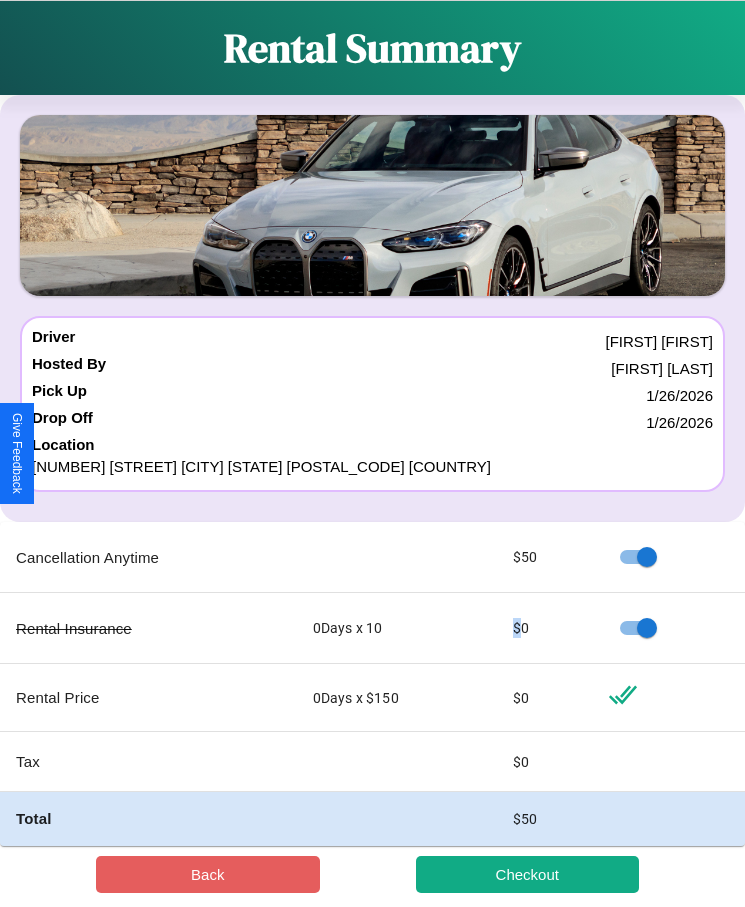 scroll, scrollTop: 23, scrollLeft: 0, axis: vertical 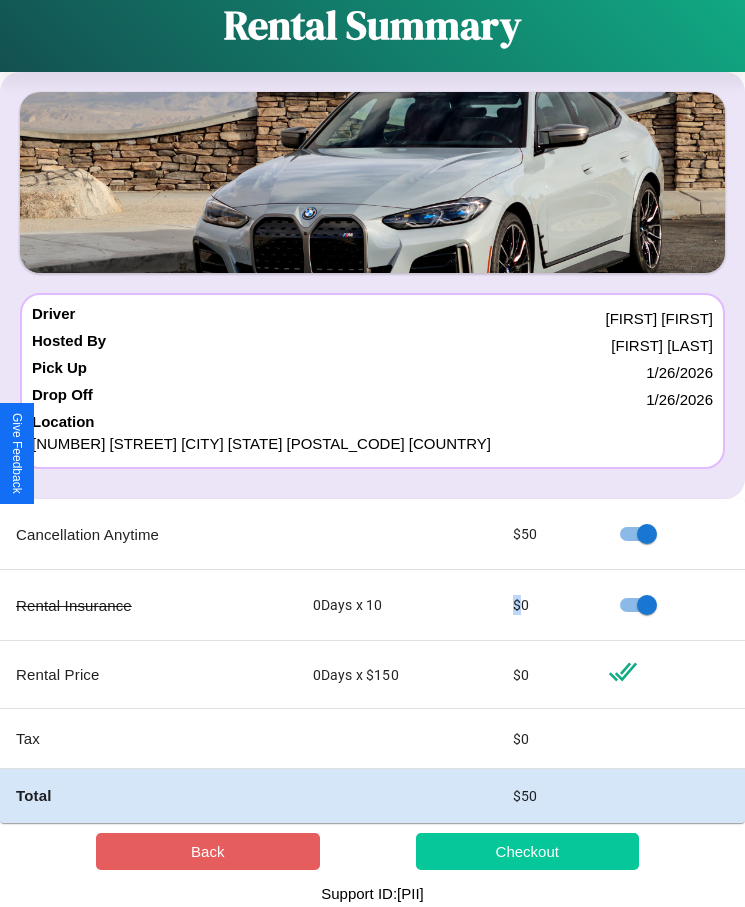 click on "Checkout" at bounding box center (528, 851) 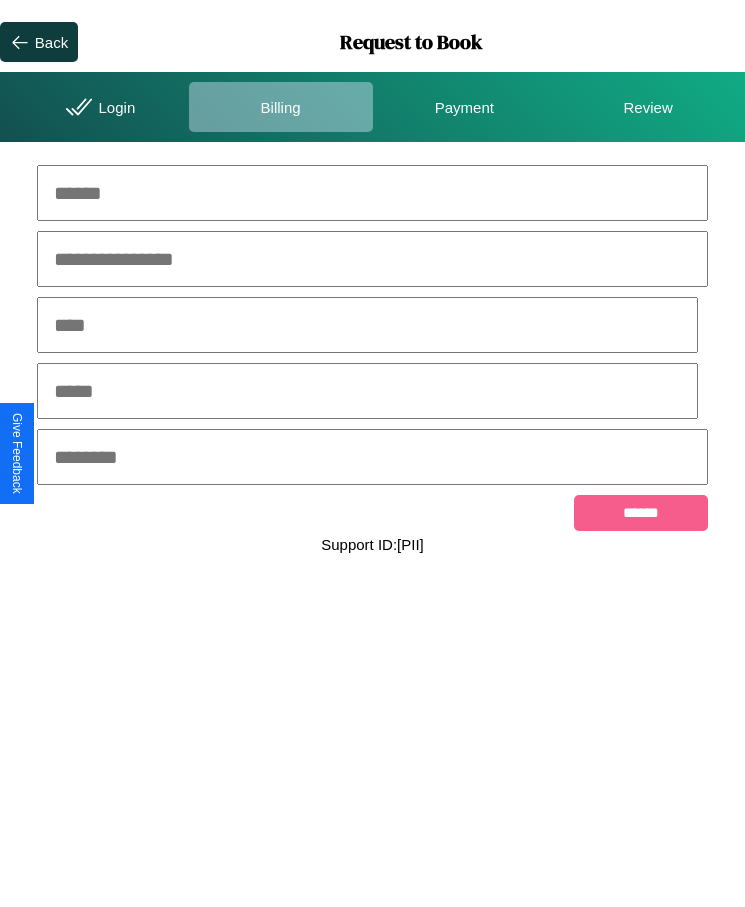 scroll, scrollTop: 0, scrollLeft: 0, axis: both 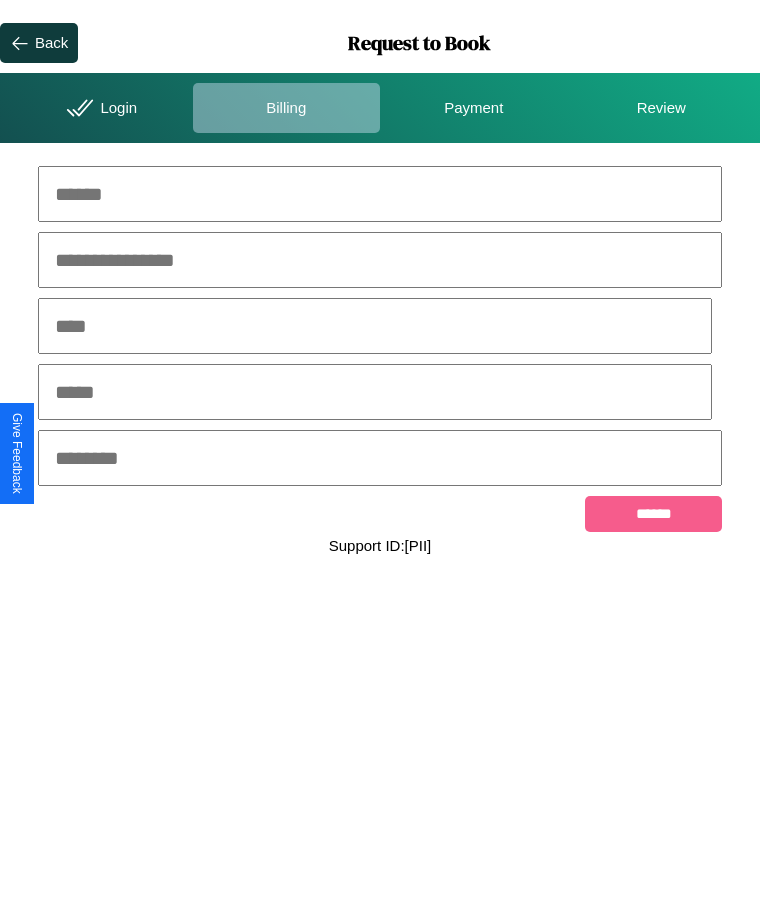 click at bounding box center [380, 194] 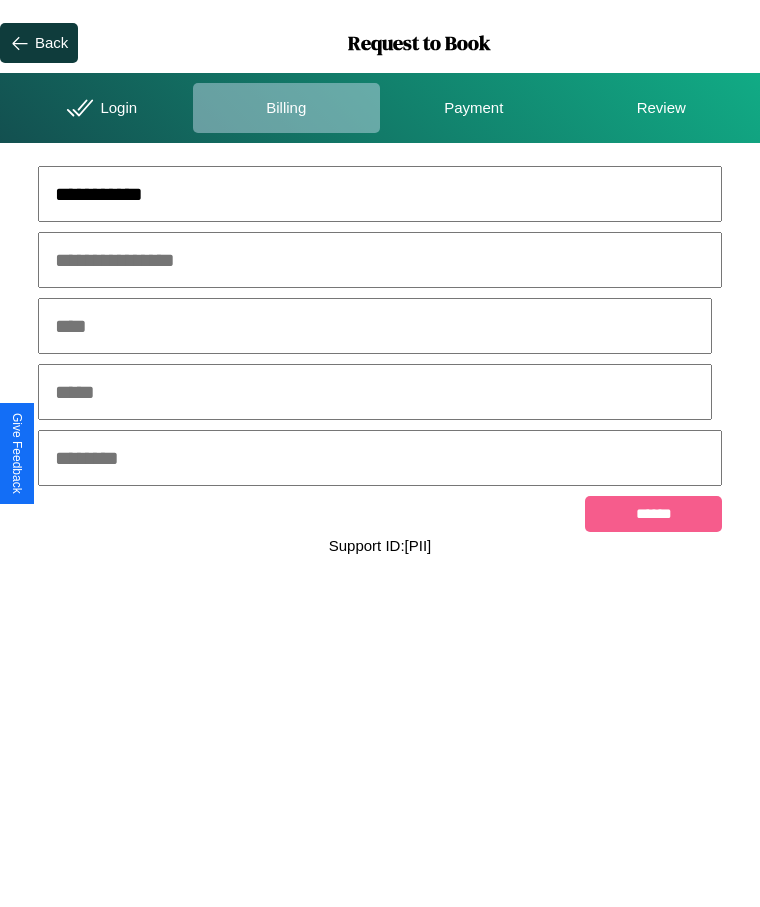 type on "**********" 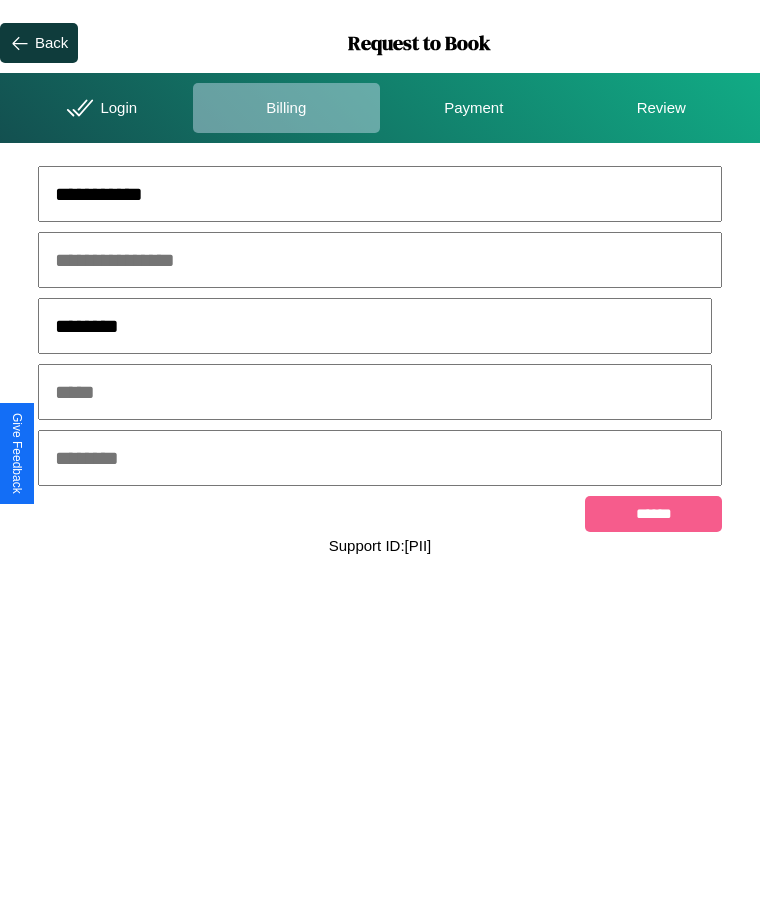 type on "********" 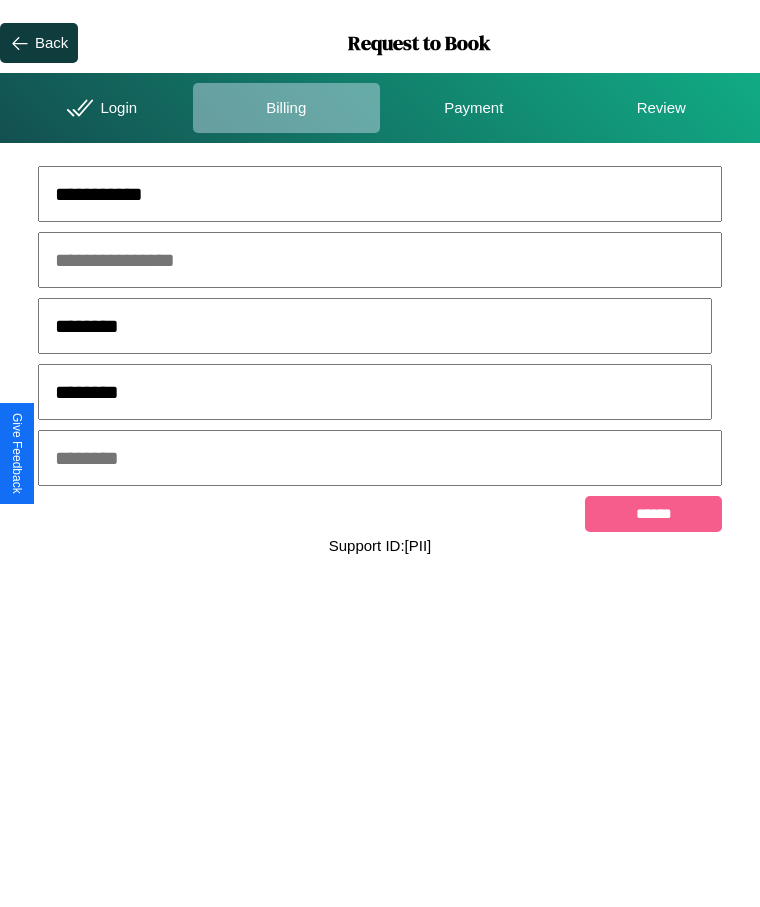 type on "********" 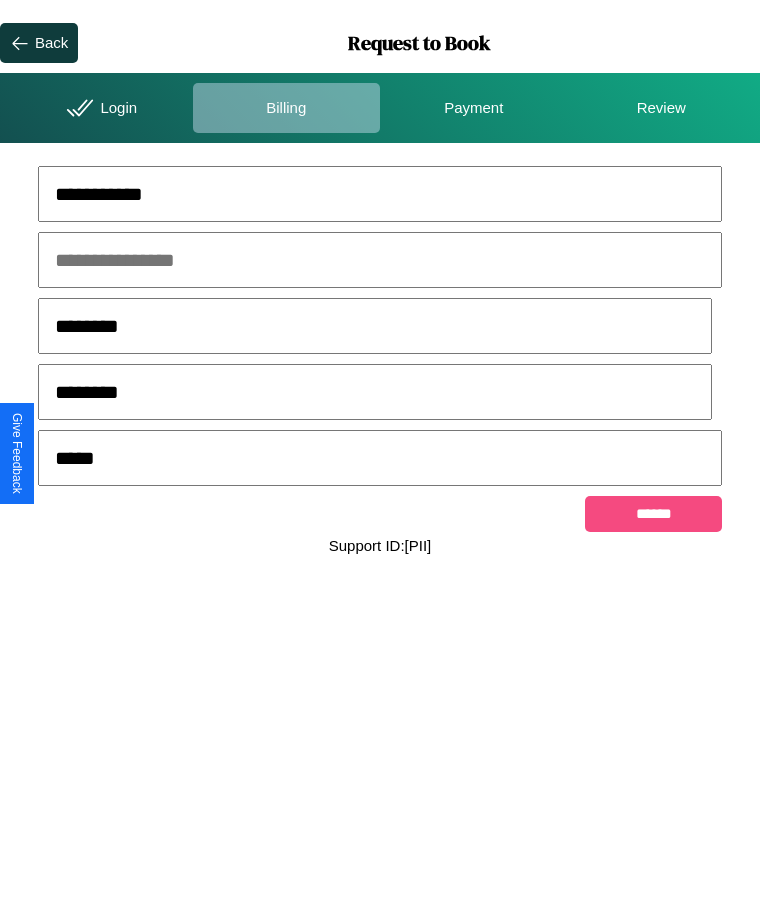 type on "*****" 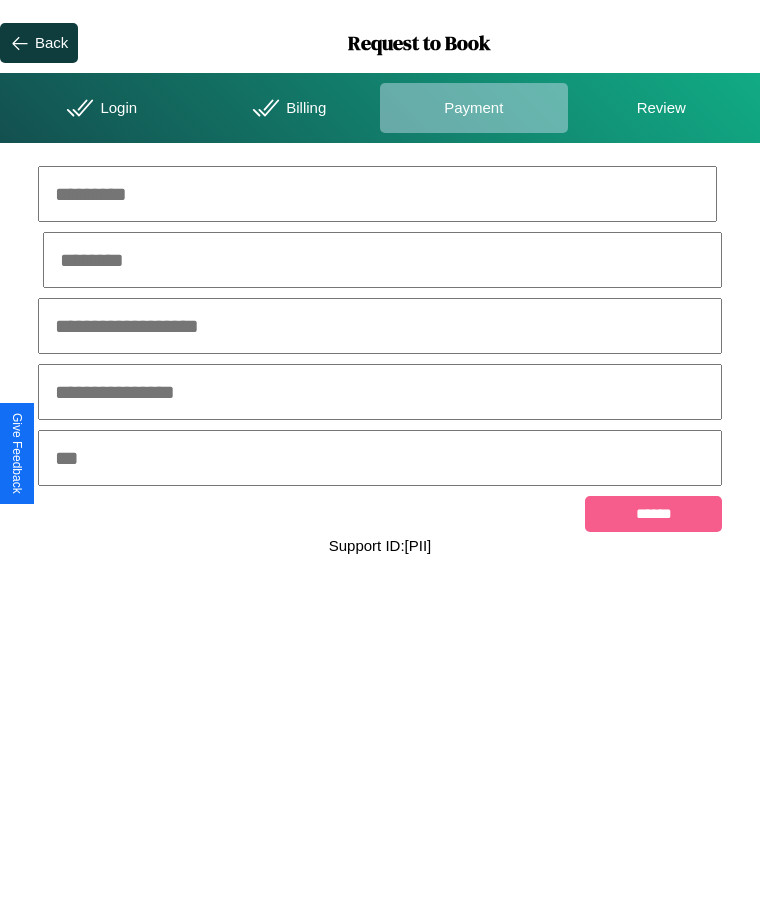 click at bounding box center [377, 194] 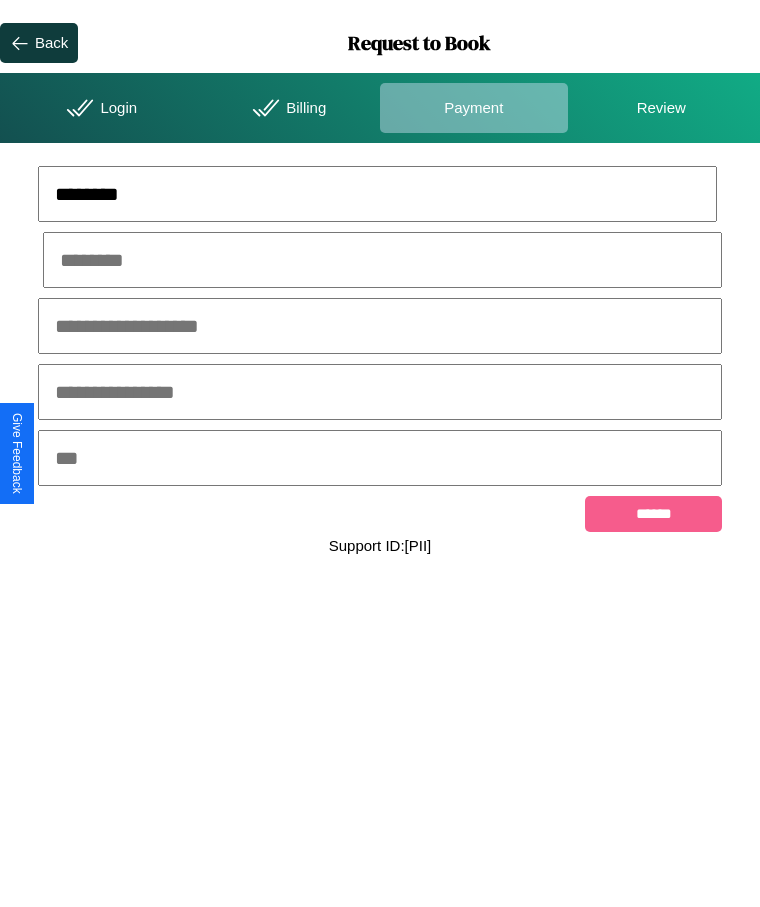 type on "********" 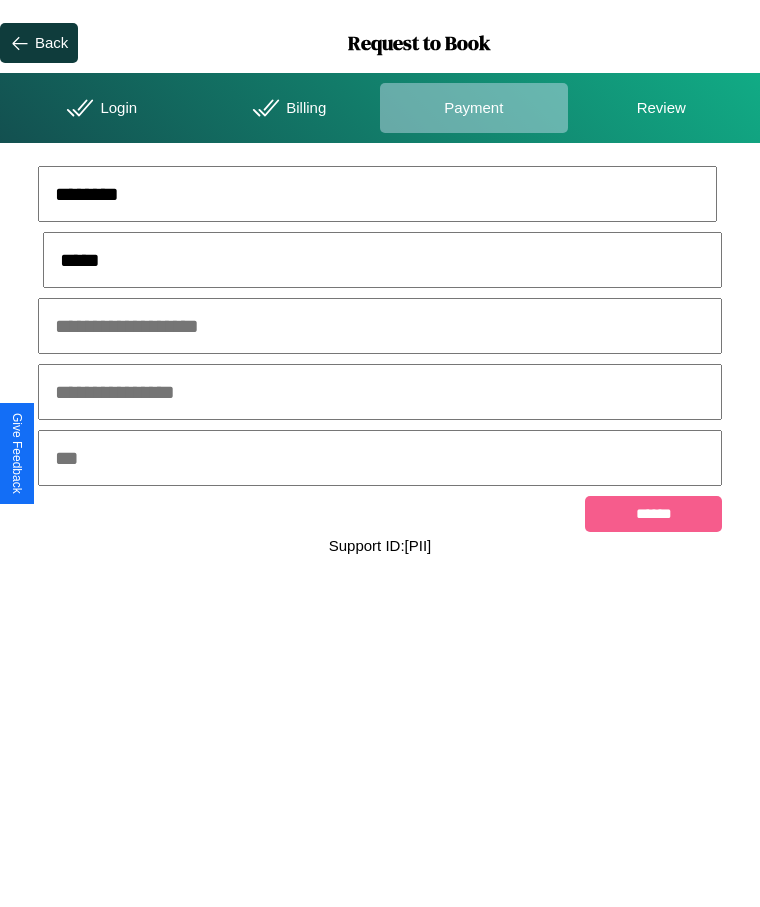 type on "*****" 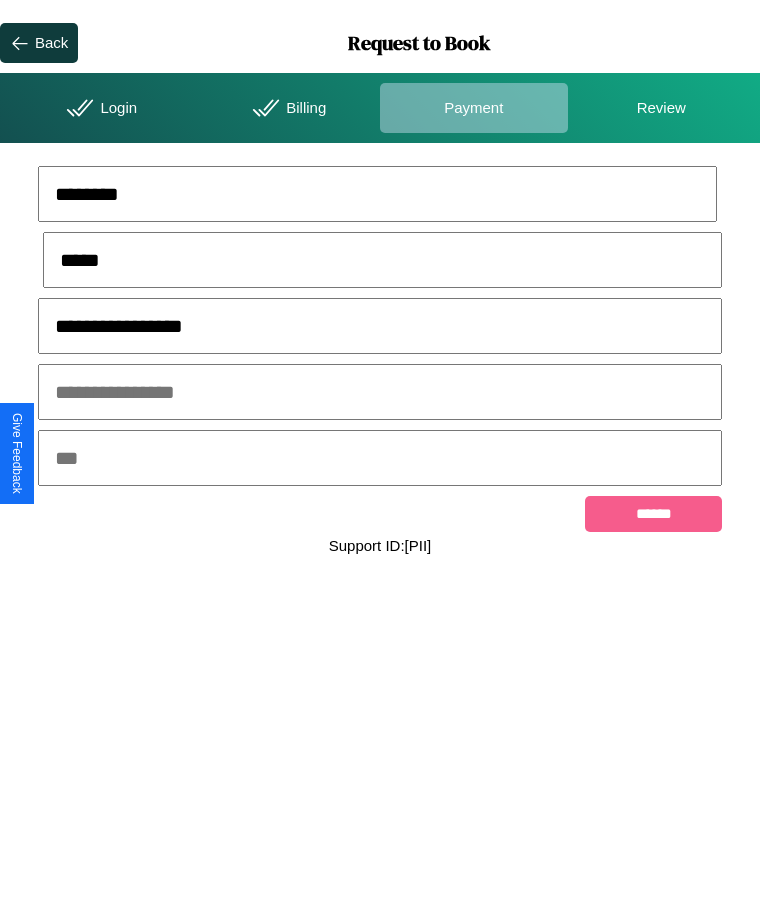 type on "**********" 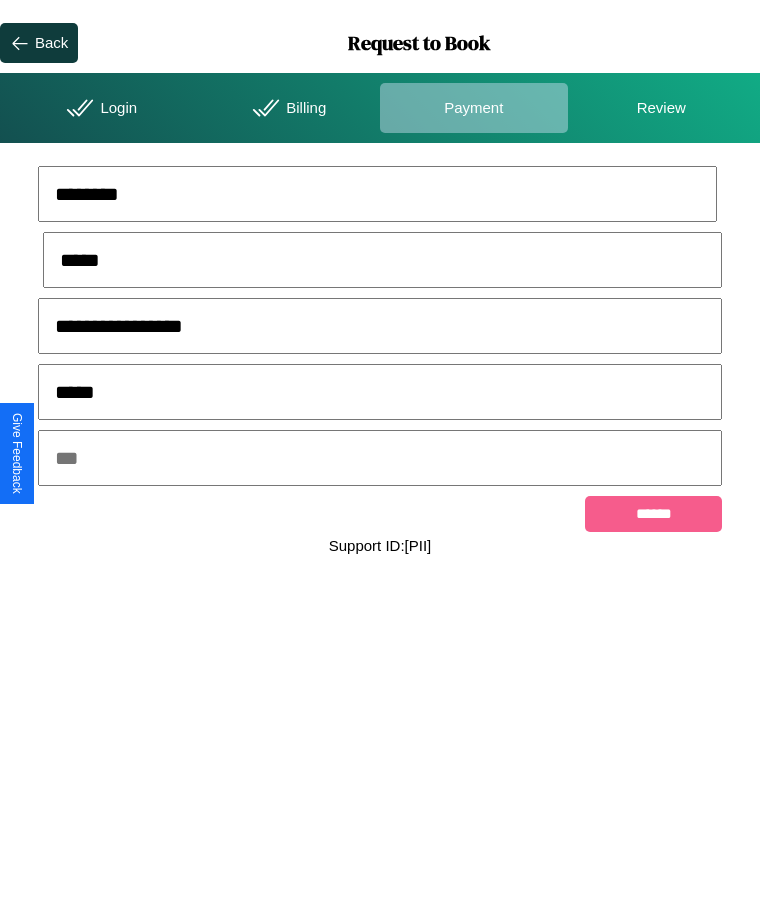 type on "*****" 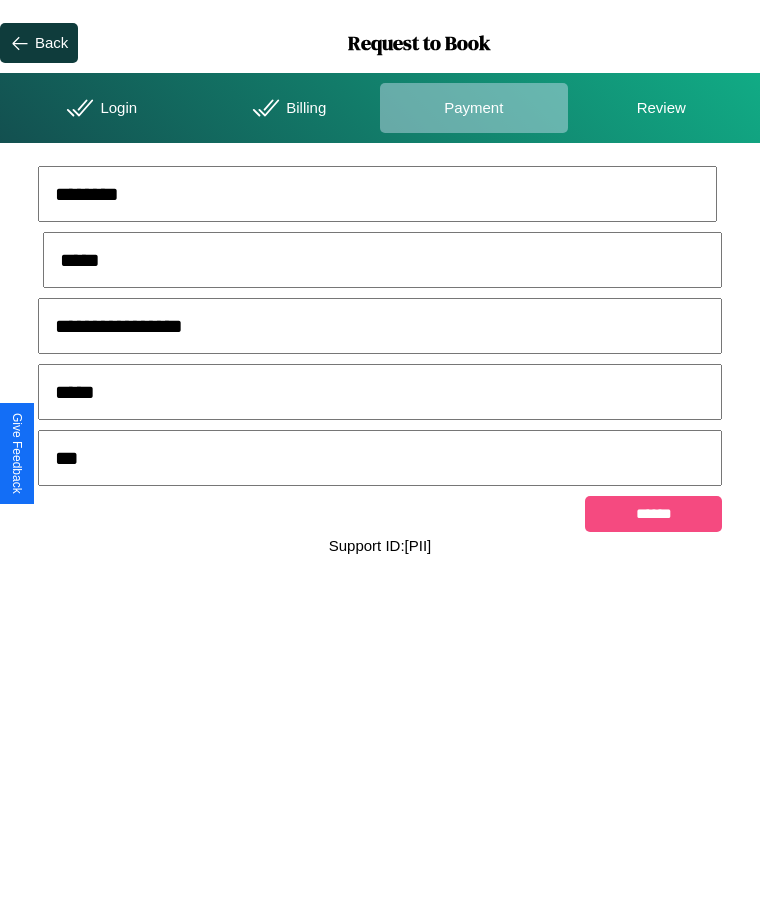 type on "***" 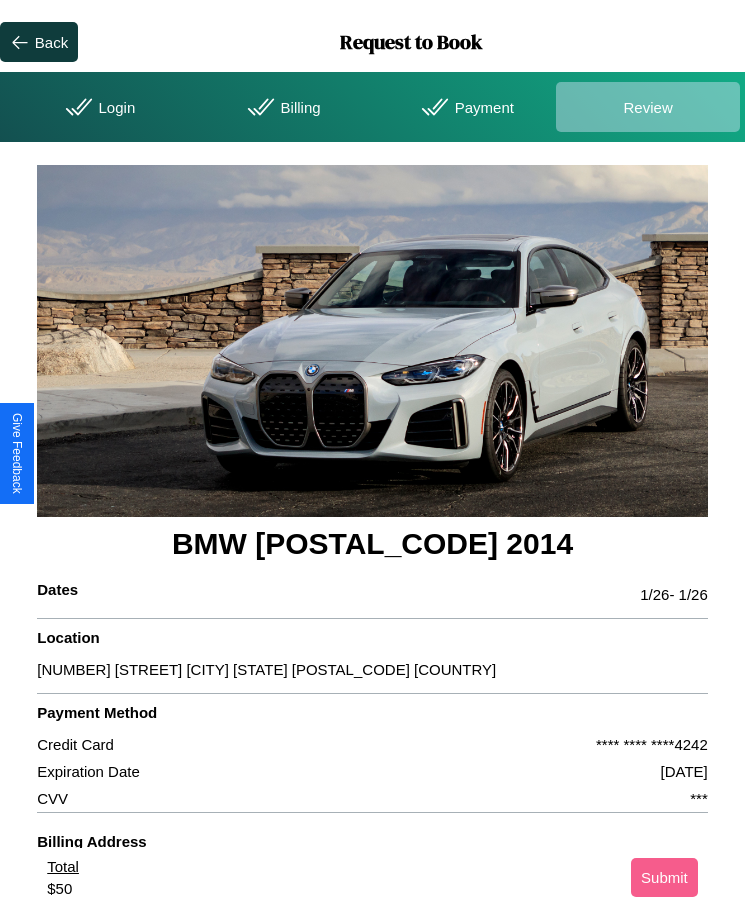scroll, scrollTop: 2, scrollLeft: 0, axis: vertical 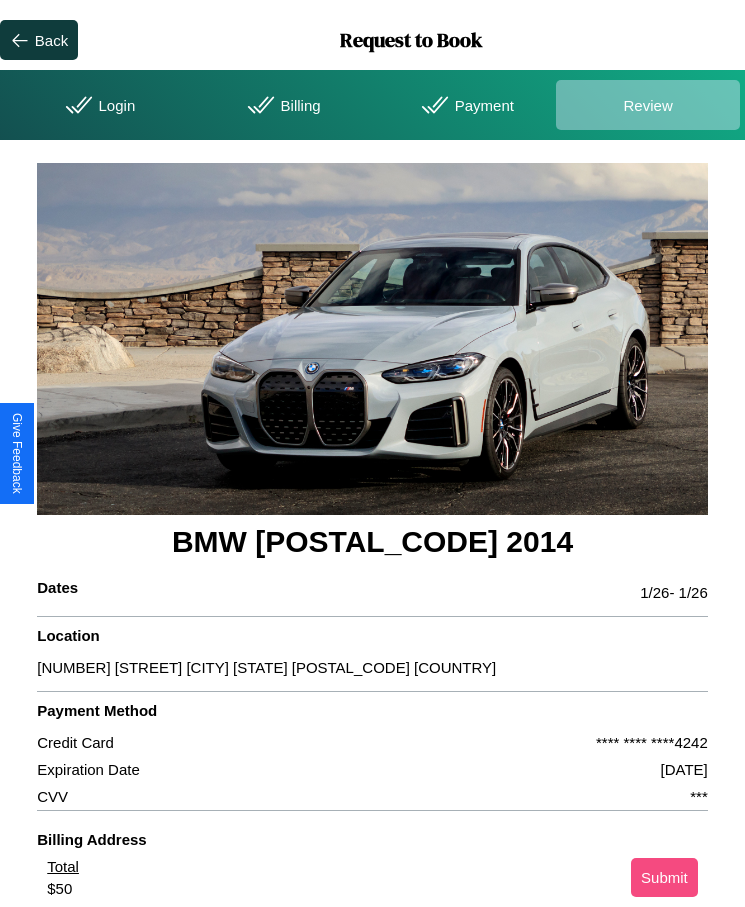 click on "Submit" at bounding box center (664, 877) 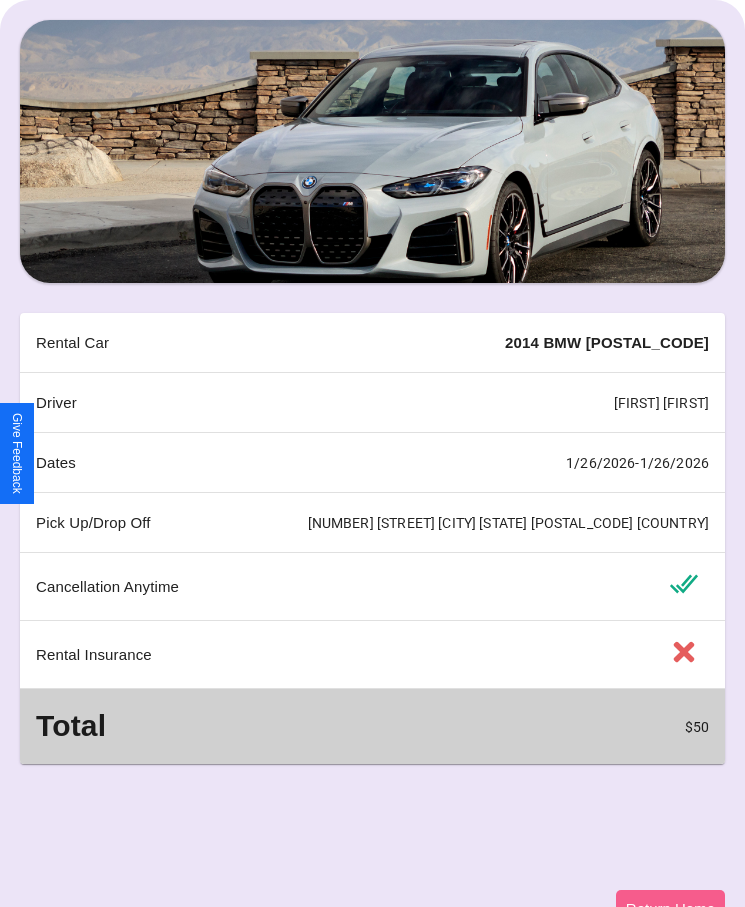 scroll, scrollTop: 162, scrollLeft: 0, axis: vertical 